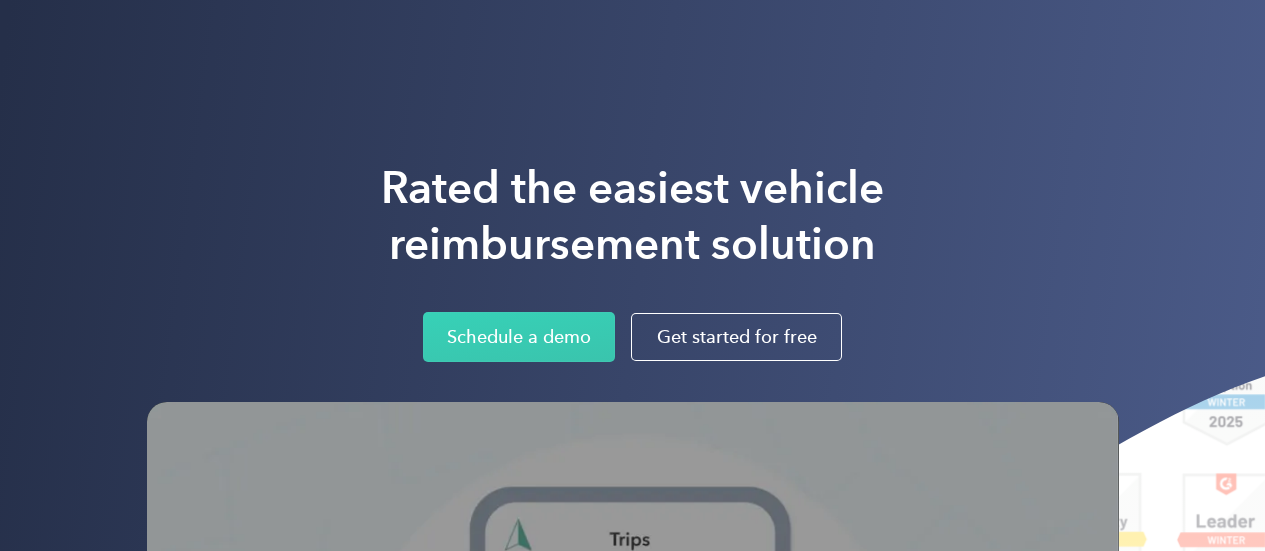 scroll, scrollTop: 0, scrollLeft: 0, axis: both 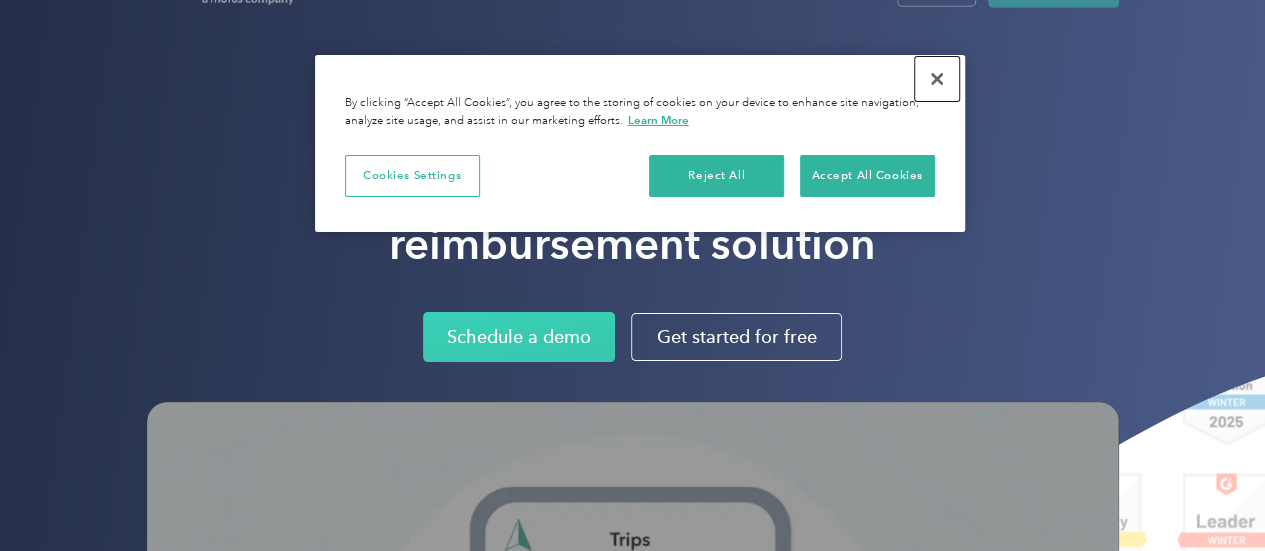 click at bounding box center (937, 79) 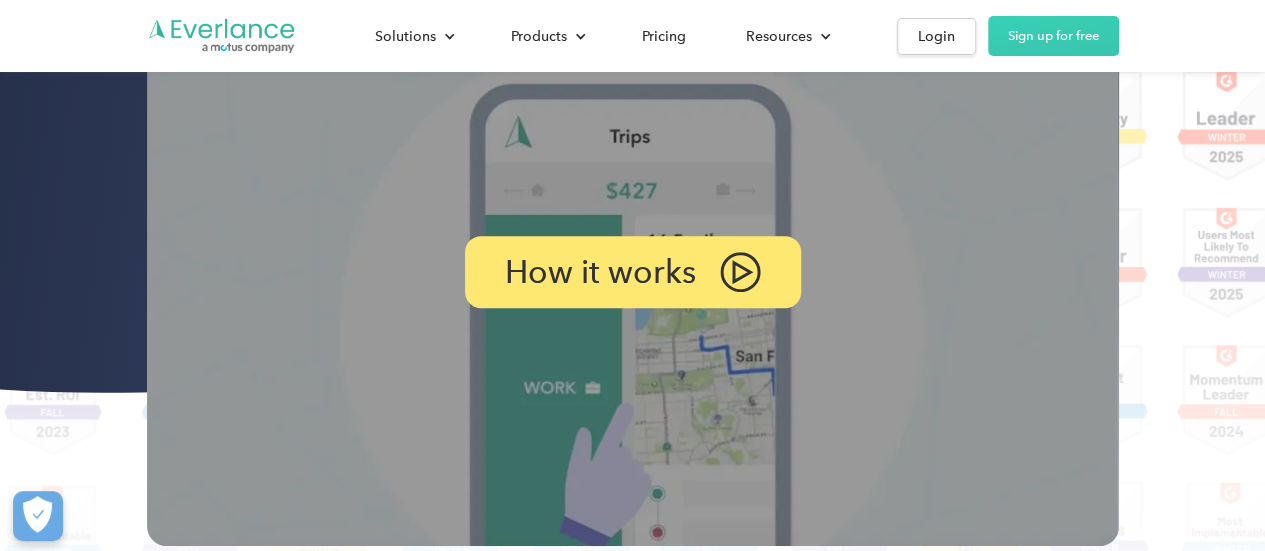 scroll, scrollTop: 416, scrollLeft: 0, axis: vertical 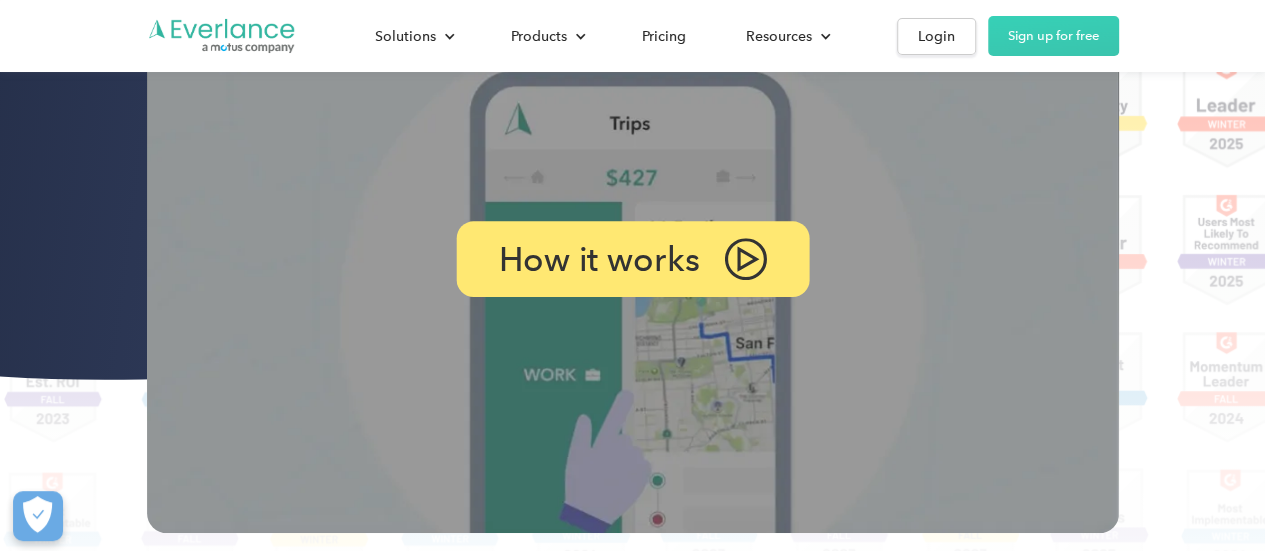 click on "How it works" at bounding box center (598, 259) 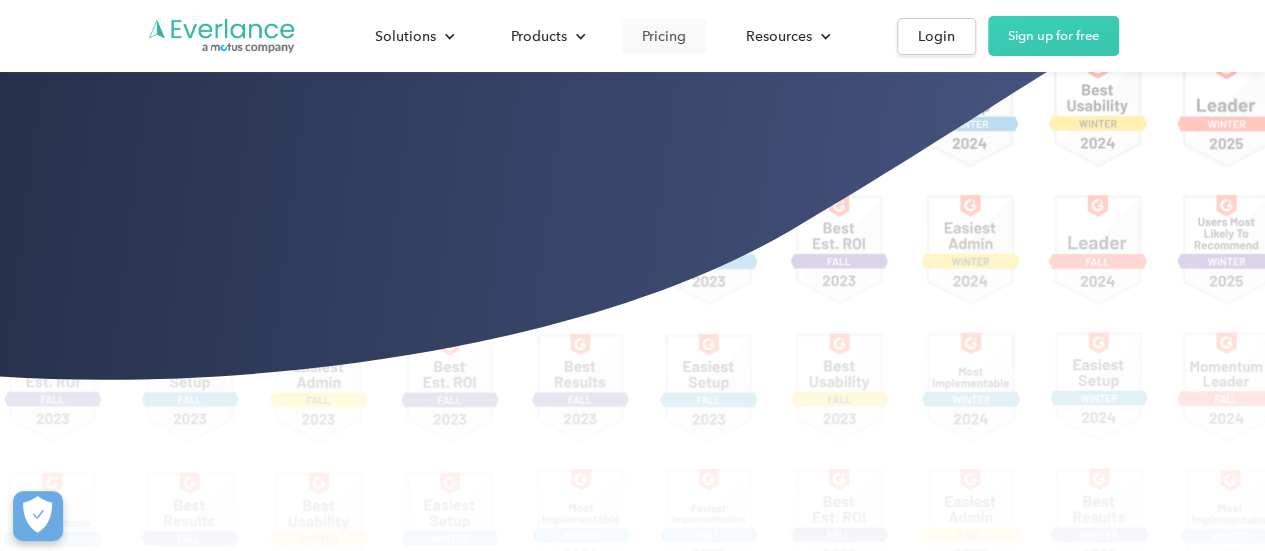 click on "Pricing" at bounding box center (664, 36) 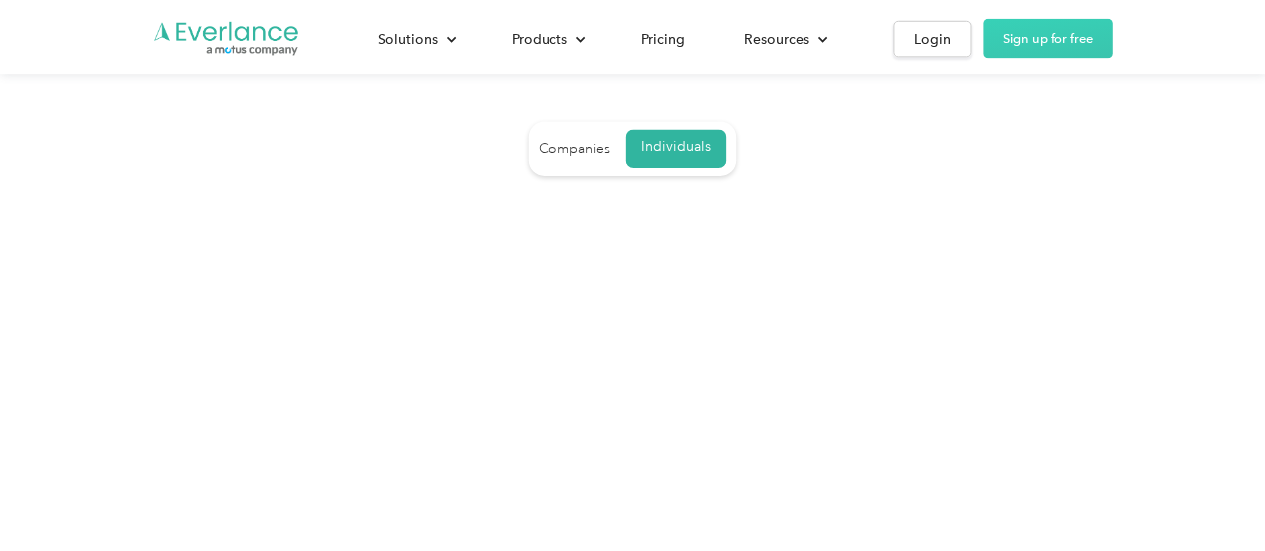 scroll, scrollTop: 0, scrollLeft: 0, axis: both 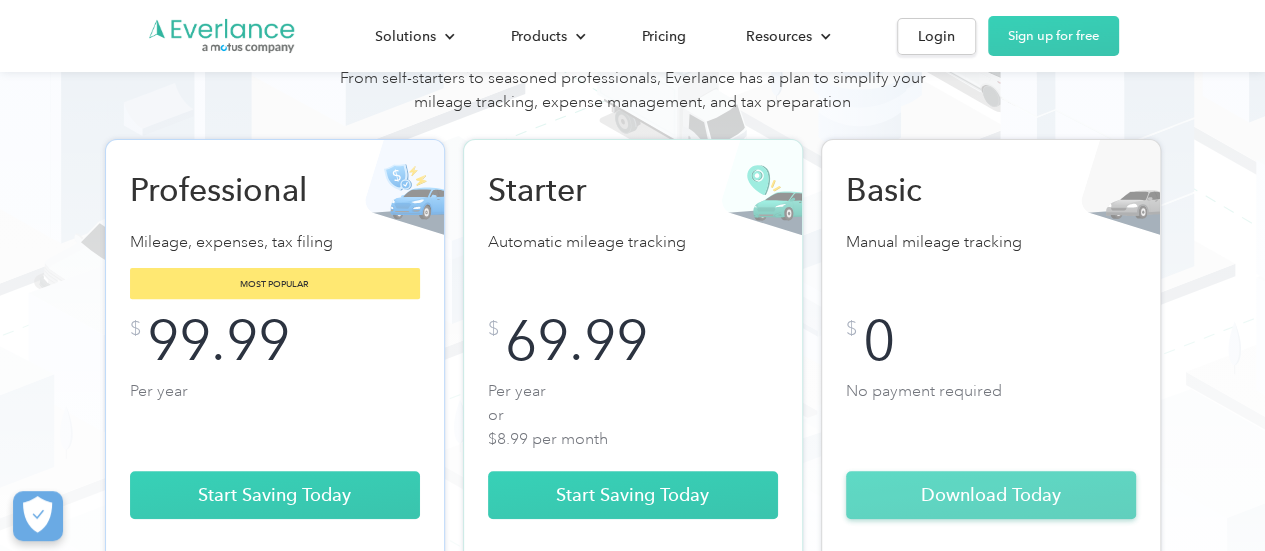 click on "Download Today" at bounding box center [991, 495] 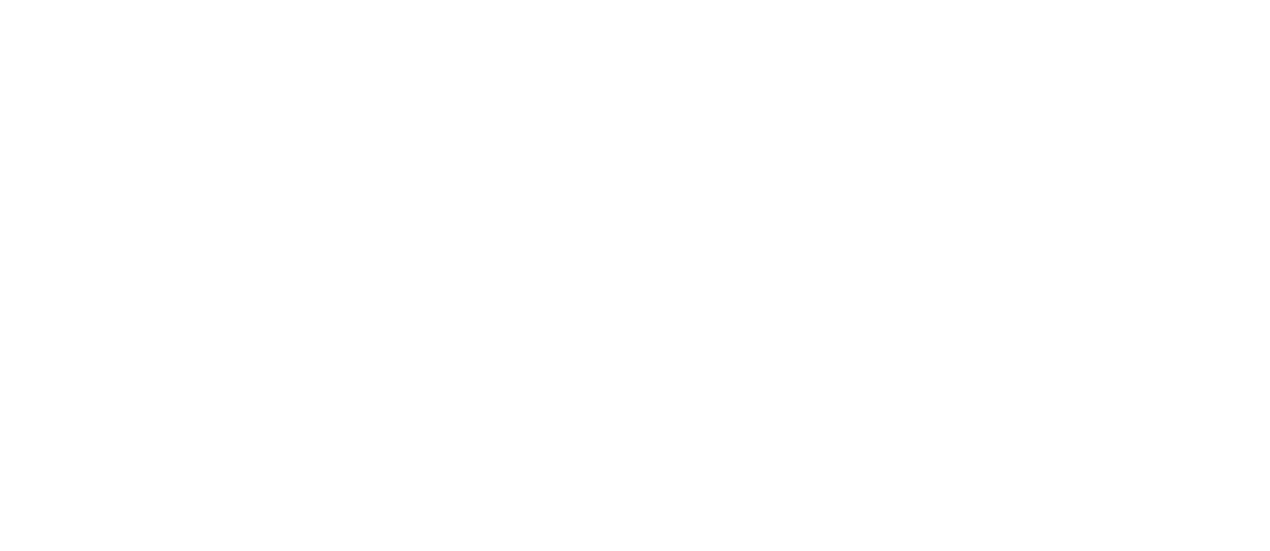 scroll, scrollTop: 0, scrollLeft: 0, axis: both 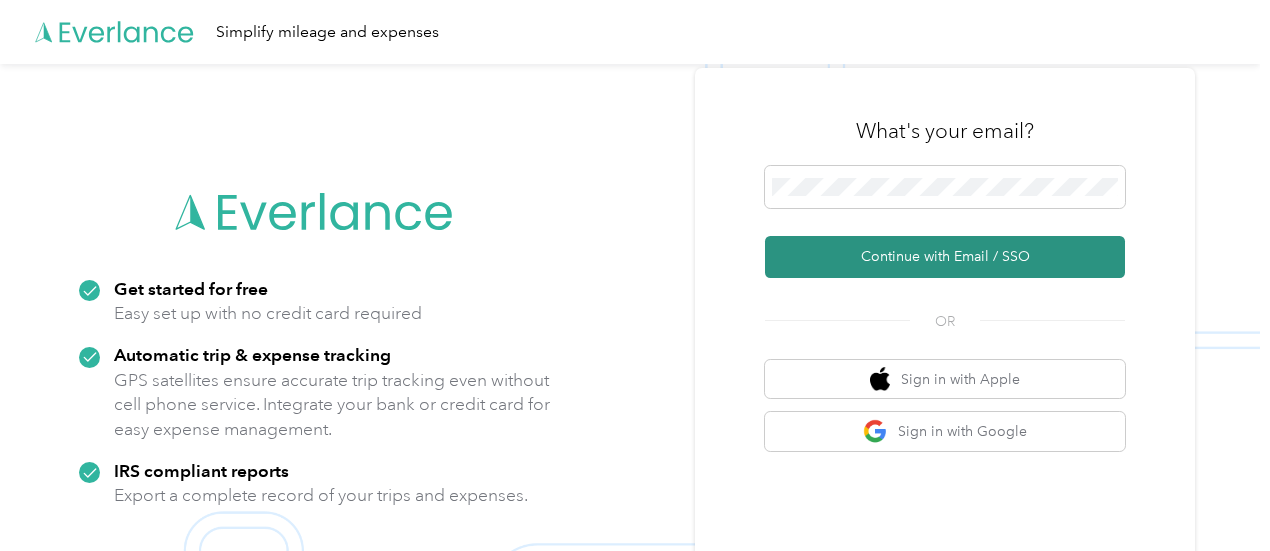 click on "Continue with Email / SSO" at bounding box center (945, 257) 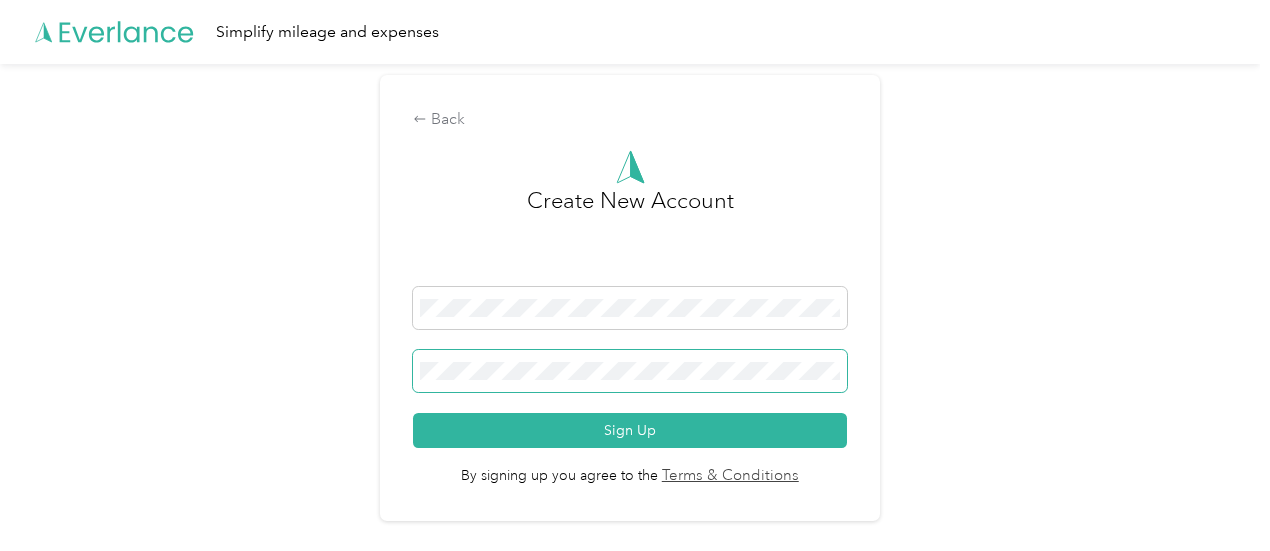 click at bounding box center [630, 371] 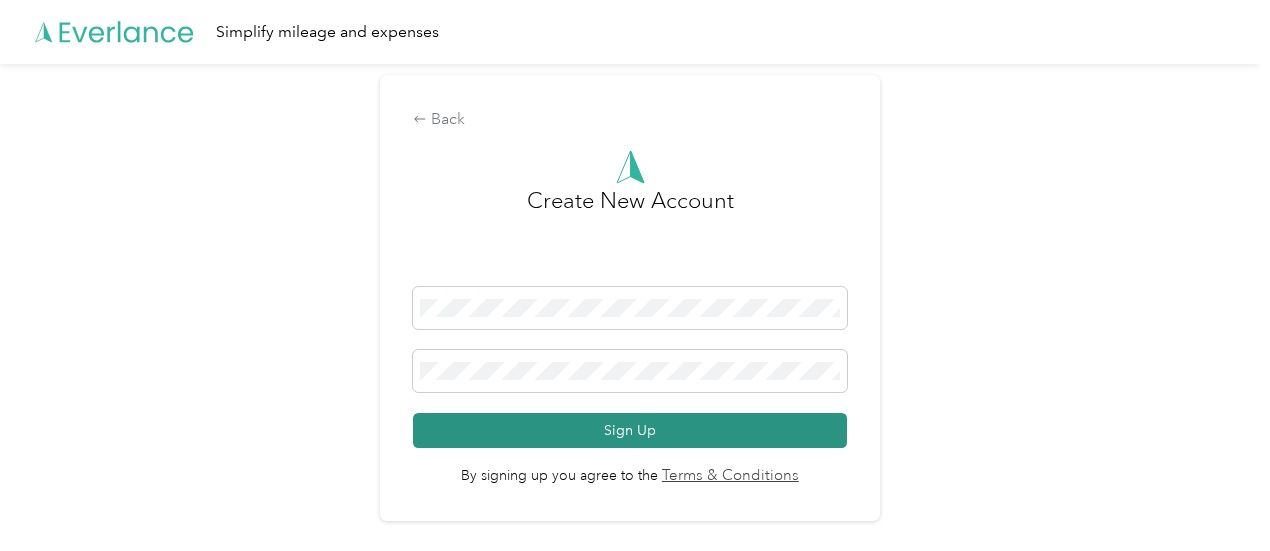click on "Sign Up" at bounding box center (630, 430) 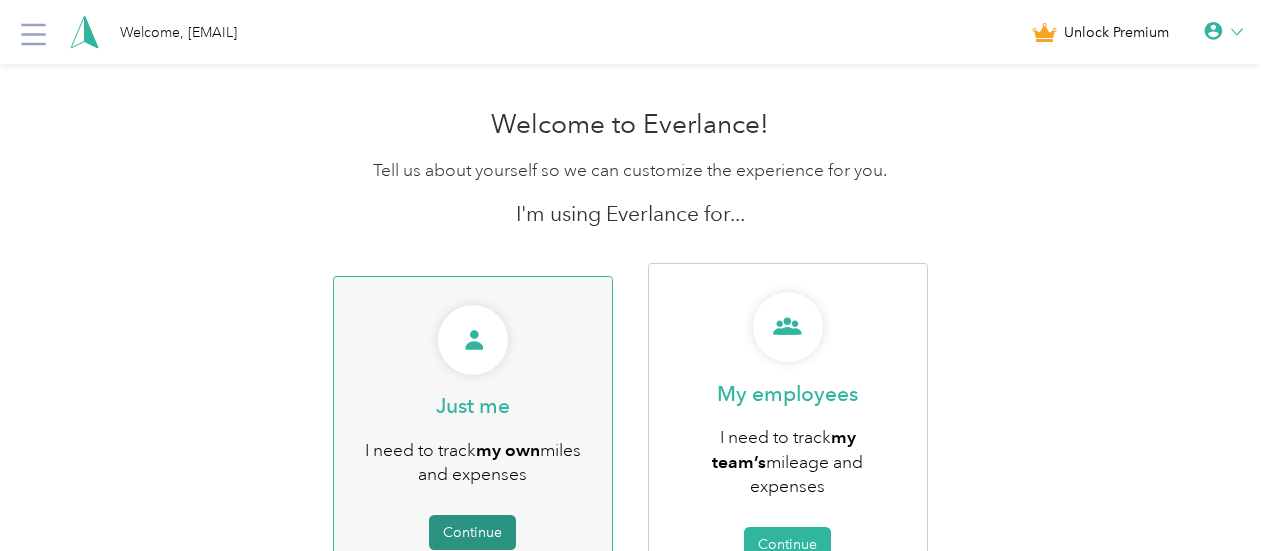 click on "Continue" at bounding box center [472, 532] 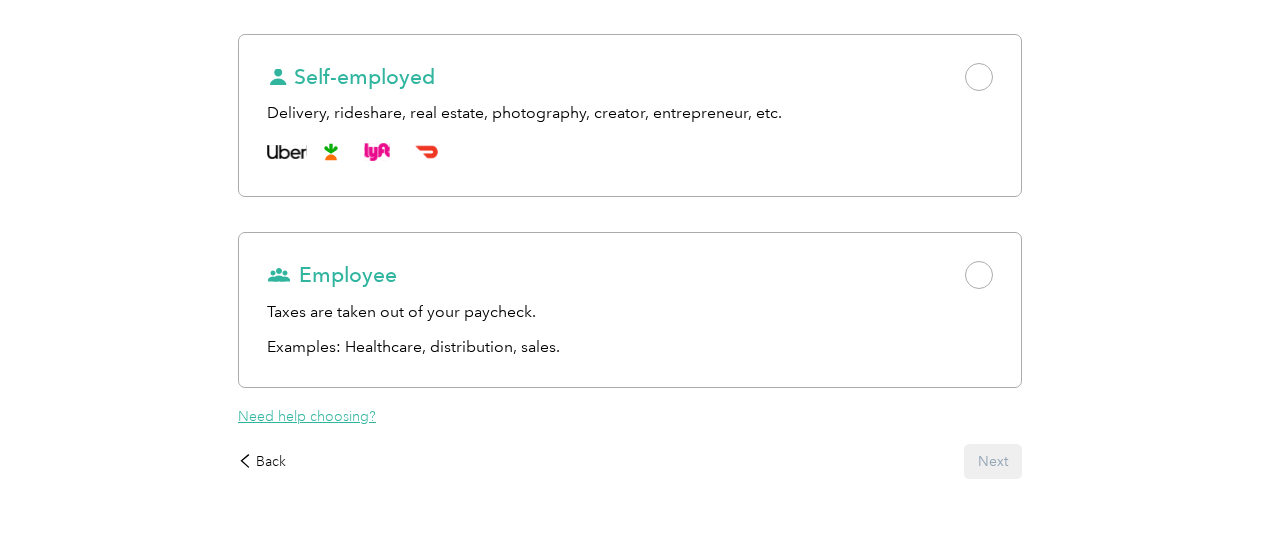 scroll, scrollTop: 308, scrollLeft: 0, axis: vertical 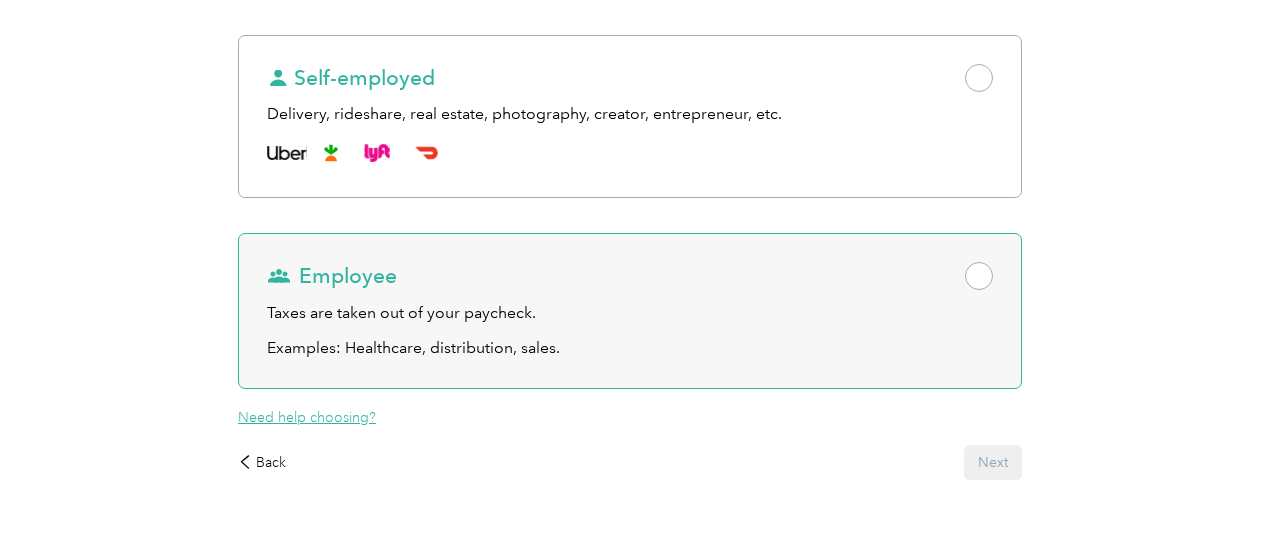 click at bounding box center [979, 276] 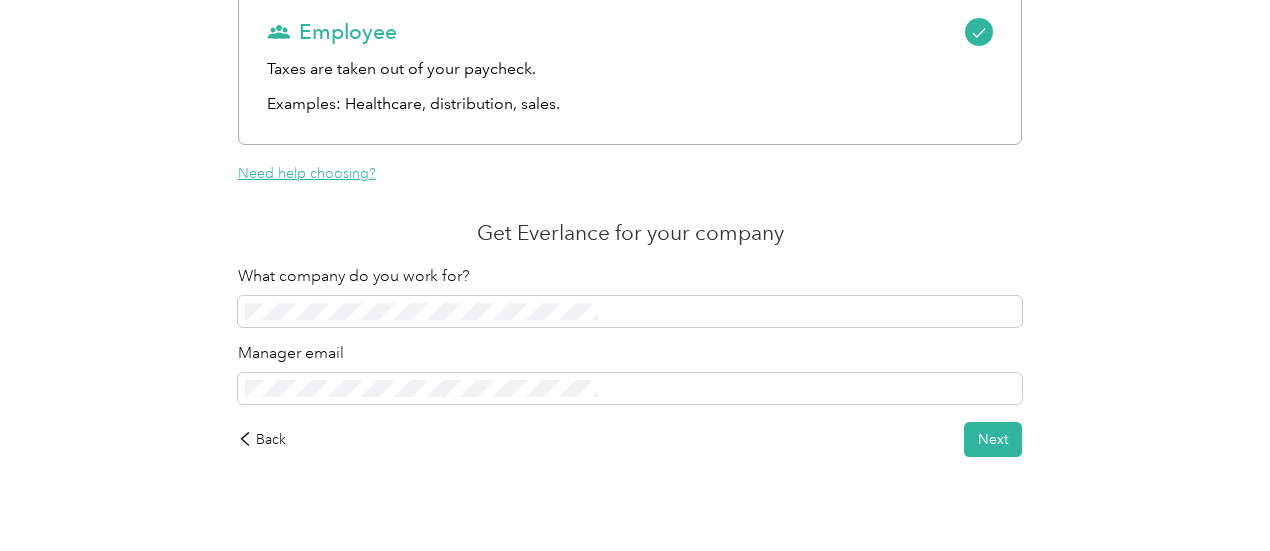 scroll, scrollTop: 551, scrollLeft: 0, axis: vertical 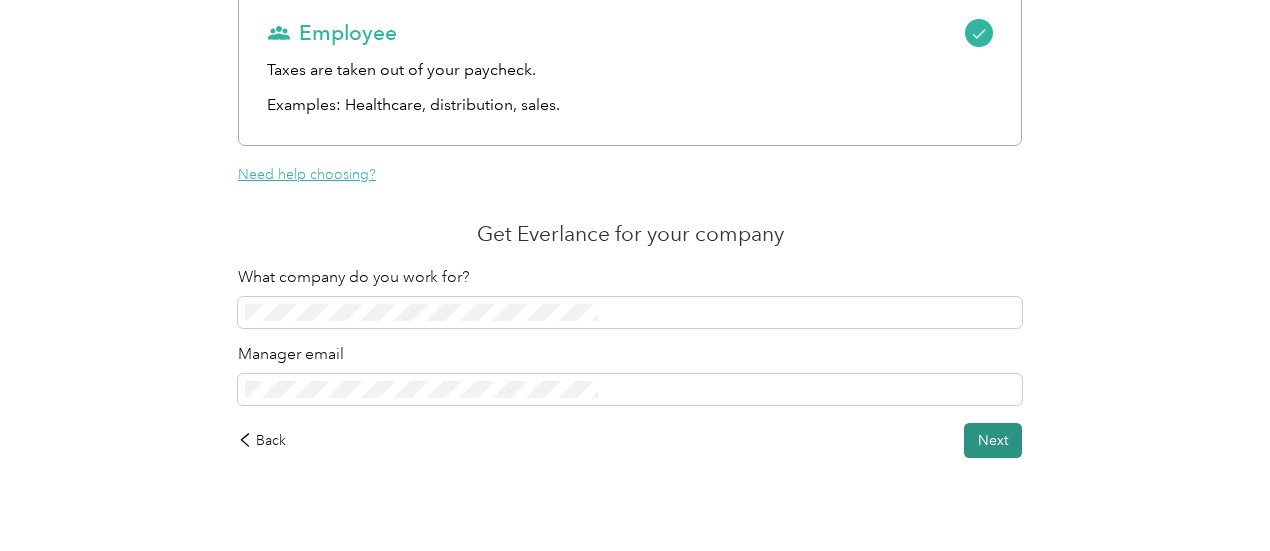 click on "Next" at bounding box center (993, 440) 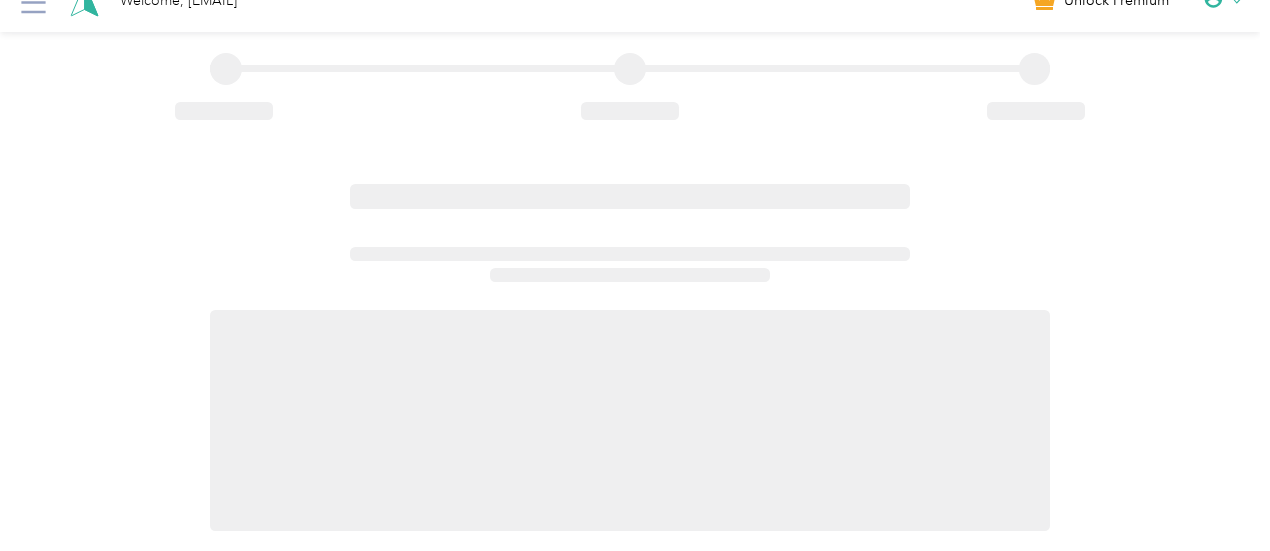 scroll, scrollTop: 282, scrollLeft: 0, axis: vertical 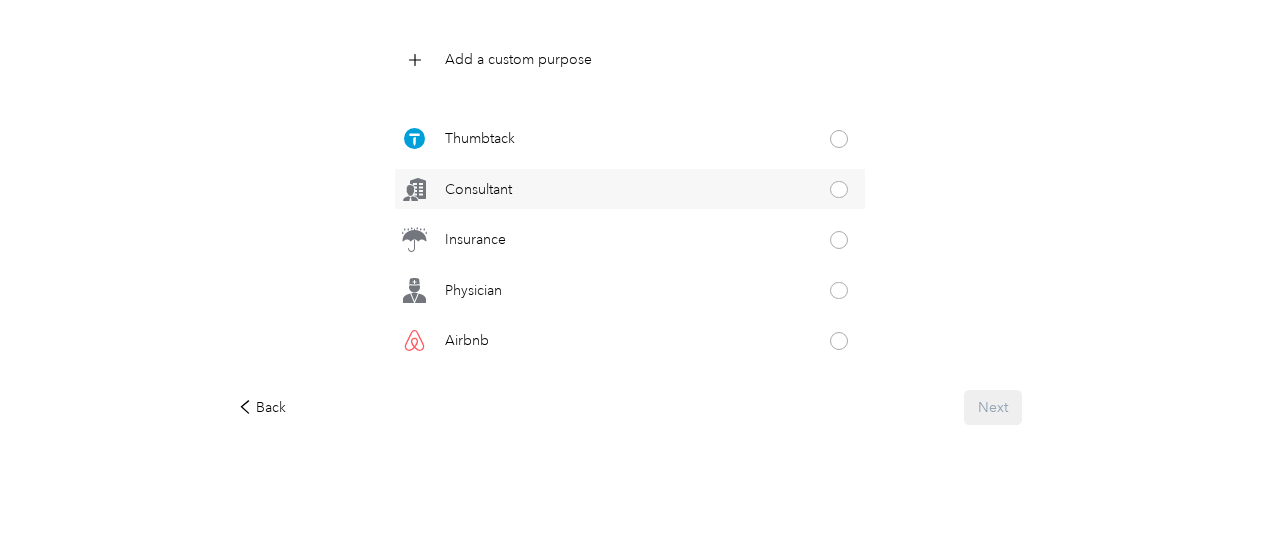 click on "Consultant" at bounding box center (478, 189) 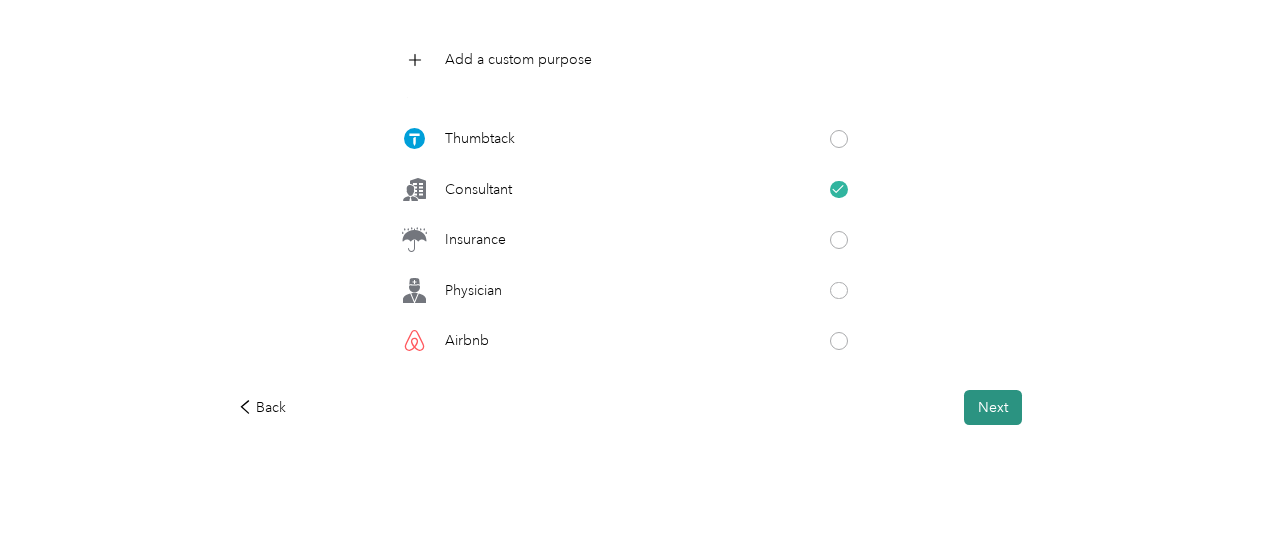 click on "Next" at bounding box center [993, 407] 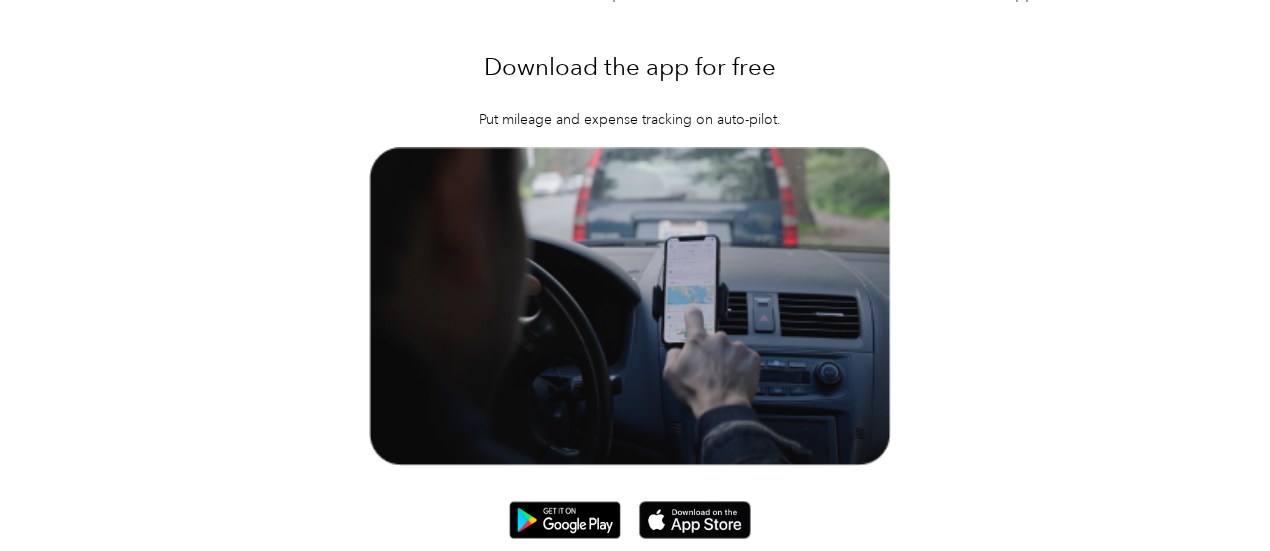scroll, scrollTop: 138, scrollLeft: 0, axis: vertical 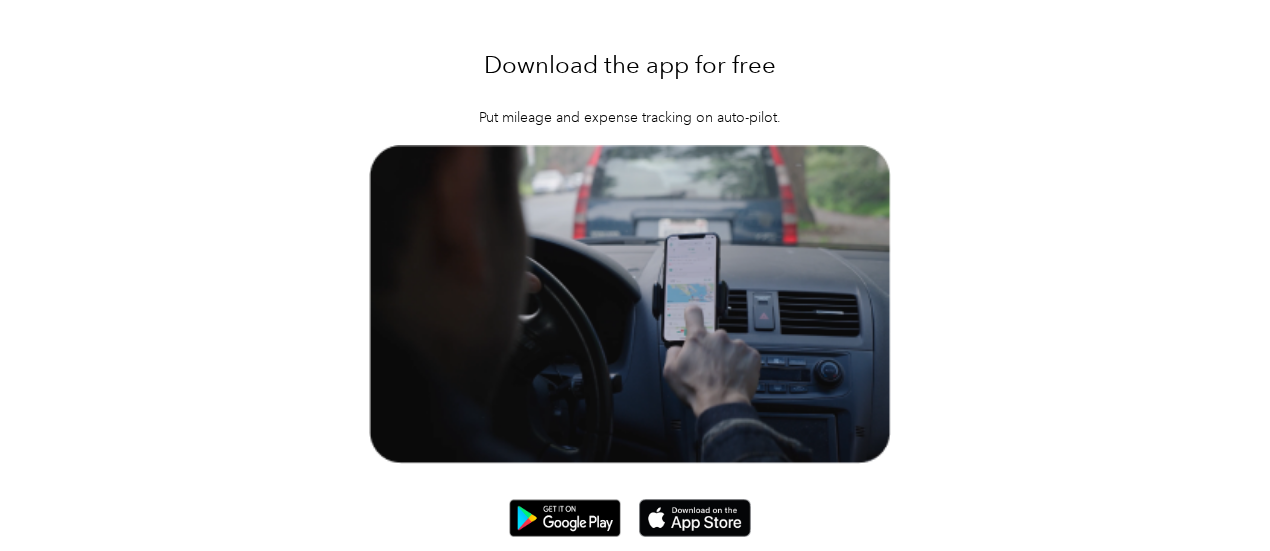 click on "Start using Everlance!" at bounding box center (630, 589) 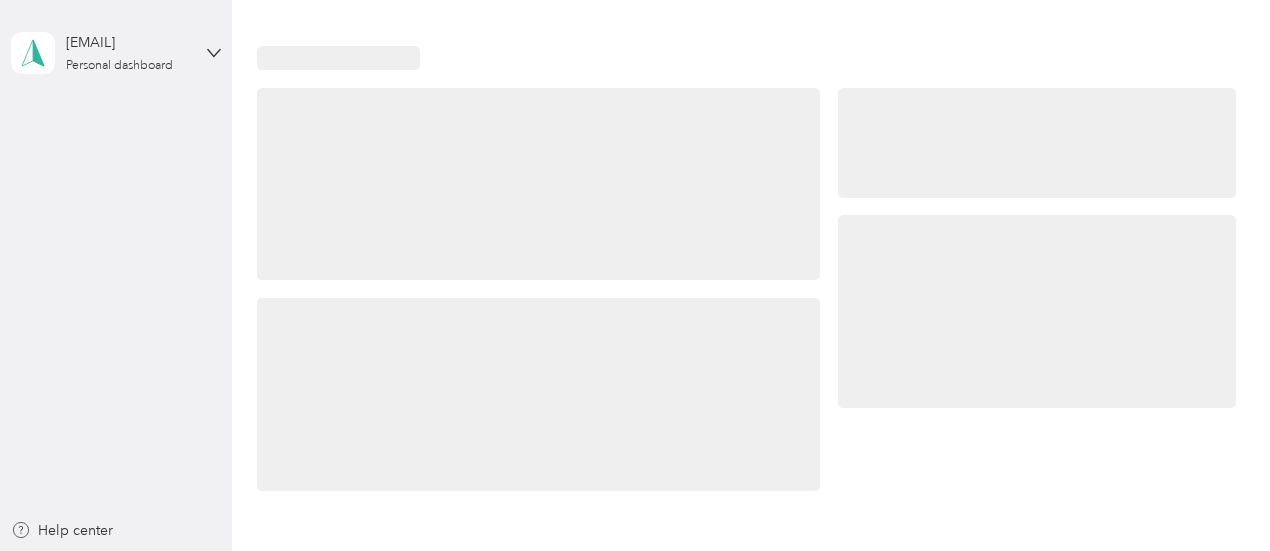scroll, scrollTop: 0, scrollLeft: 0, axis: both 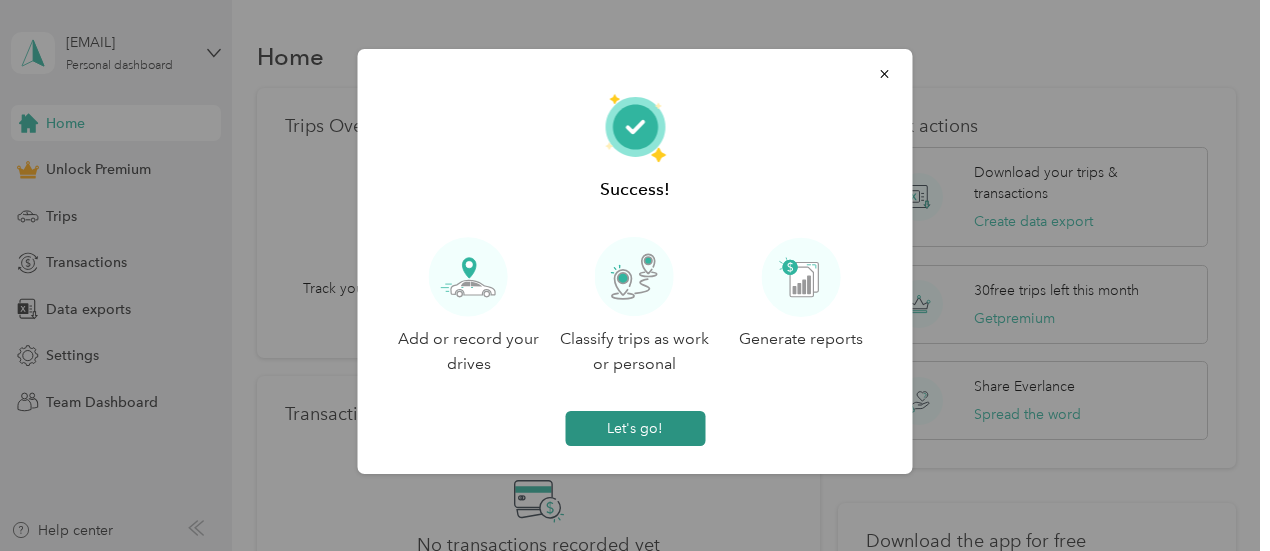 click on "Let's go!" at bounding box center [635, 428] 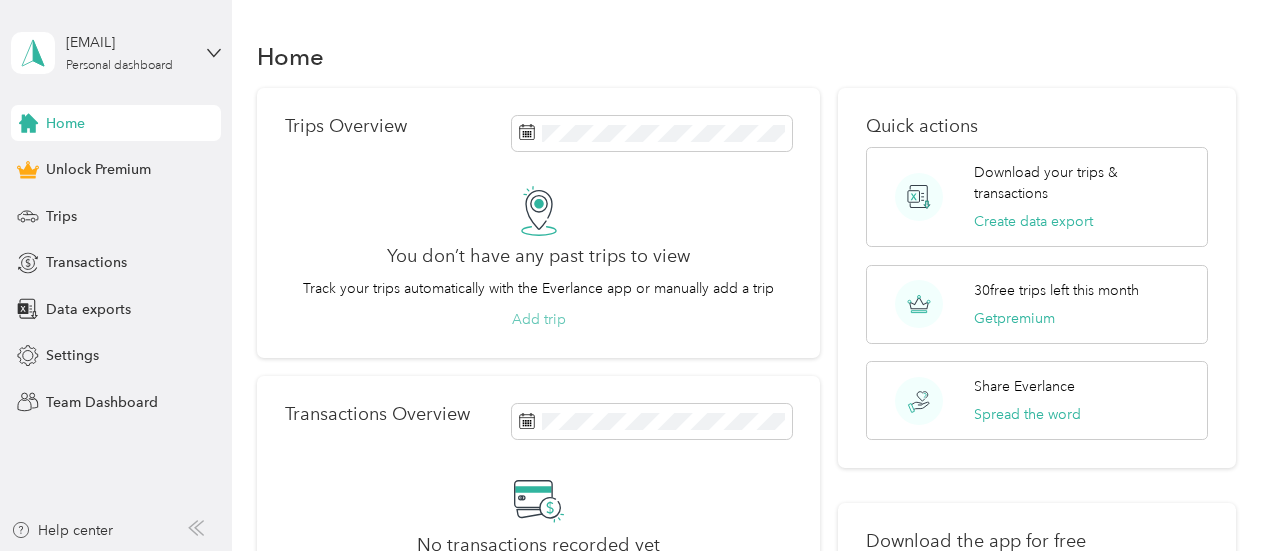click on "Add trip" at bounding box center [539, 319] 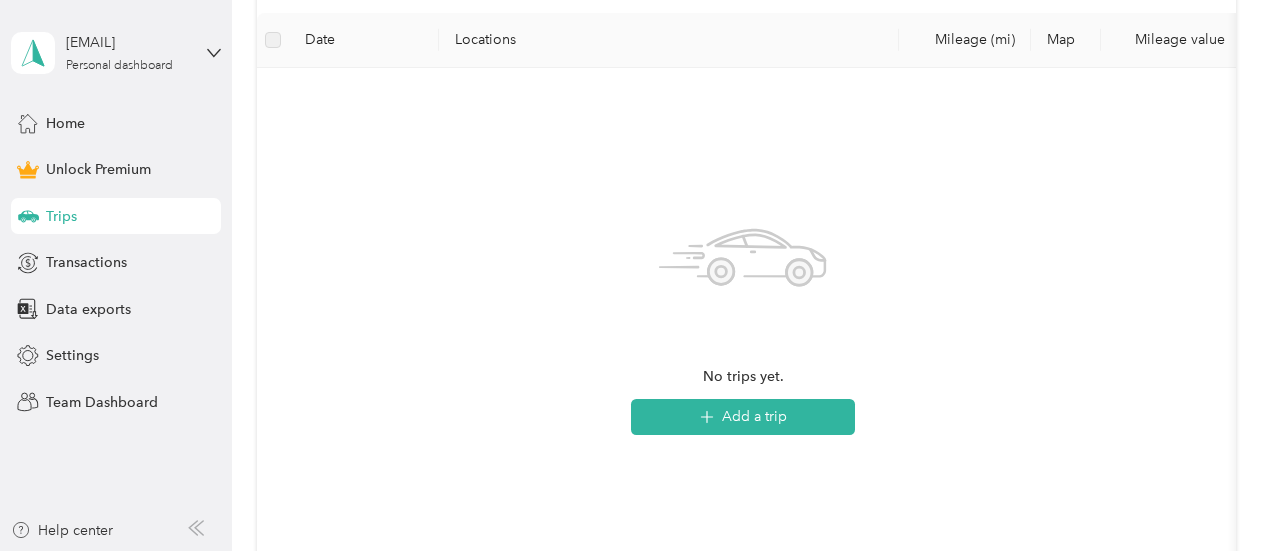scroll, scrollTop: 456, scrollLeft: 0, axis: vertical 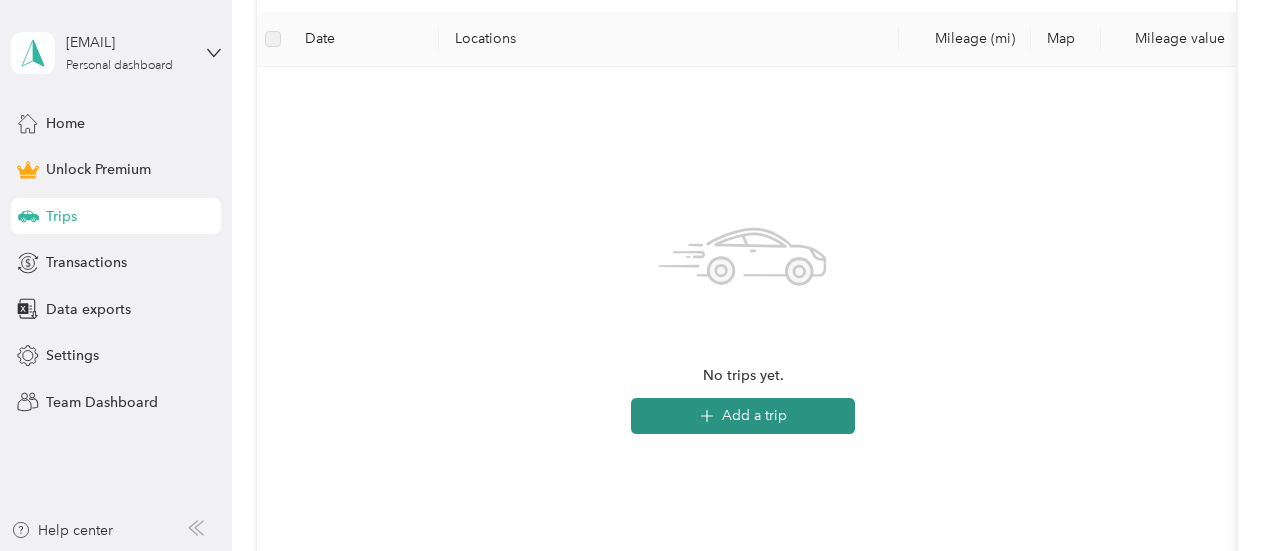 click on "Add a trip" at bounding box center [743, 416] 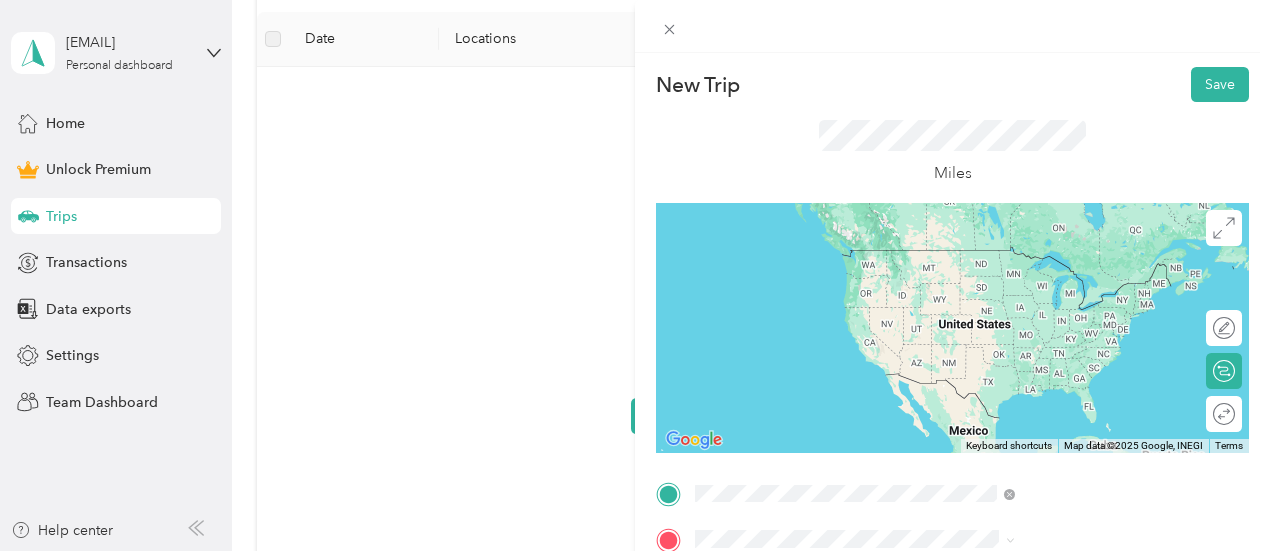 click on "[NUMBER] [STREET]
[CITY], [STATE] [POSTAL_CODE], [COUNTRY]" at bounding box center [1081, 267] 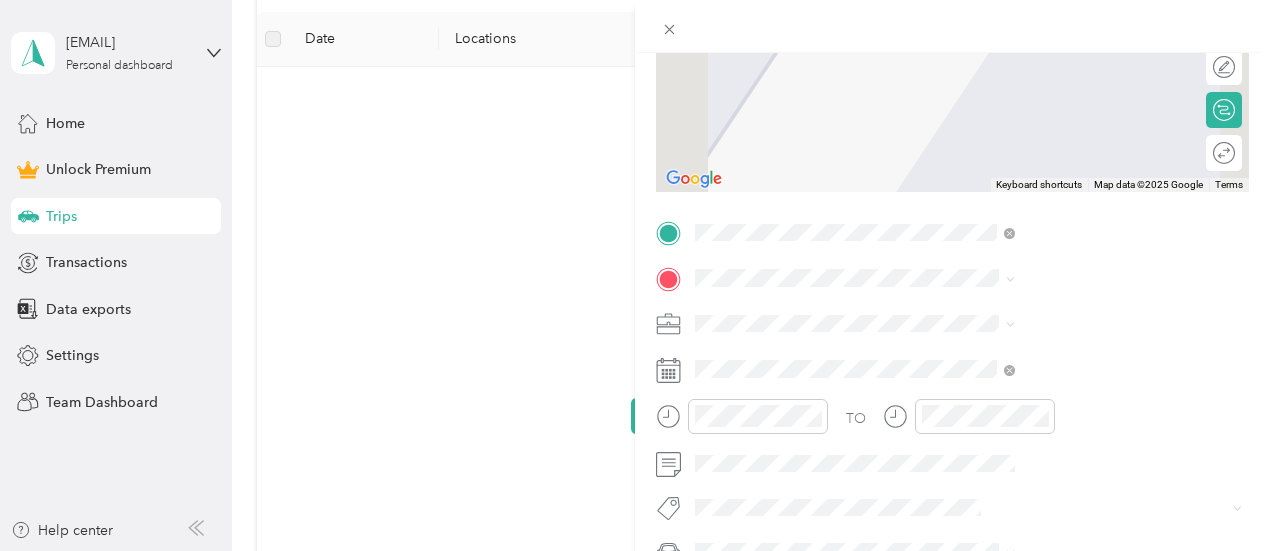 scroll, scrollTop: 260, scrollLeft: 0, axis: vertical 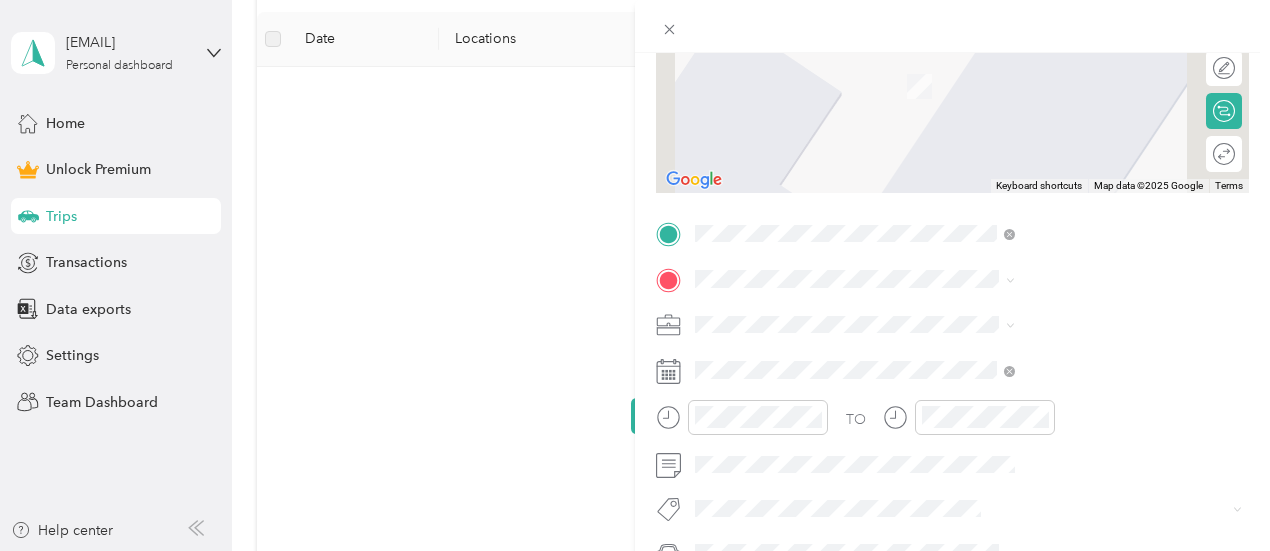 click on "[NUMBER] [STREET]
[CITY], [STATE] [POSTAL_CODE], [COUNTRY]" at bounding box center (1081, 49) 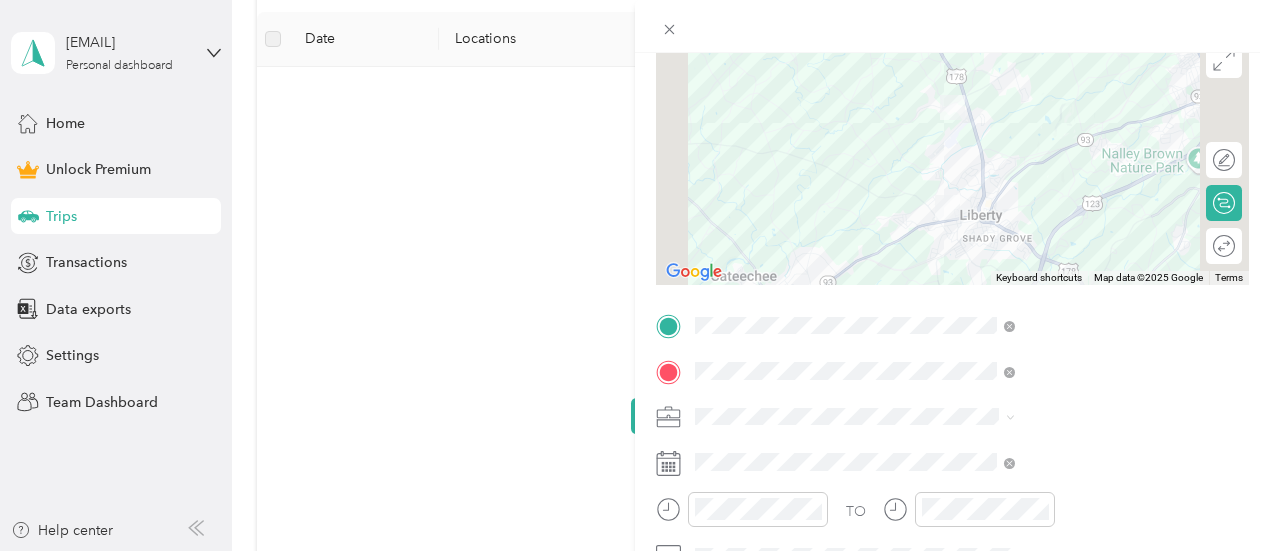scroll, scrollTop: 170, scrollLeft: 0, axis: vertical 